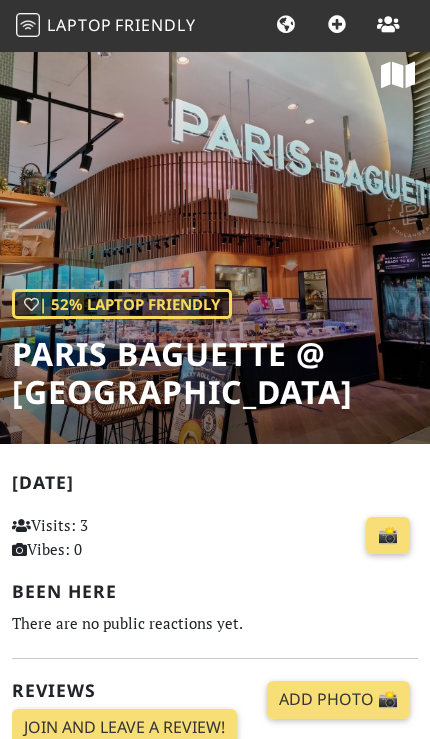 scroll, scrollTop: 0, scrollLeft: 0, axis: both 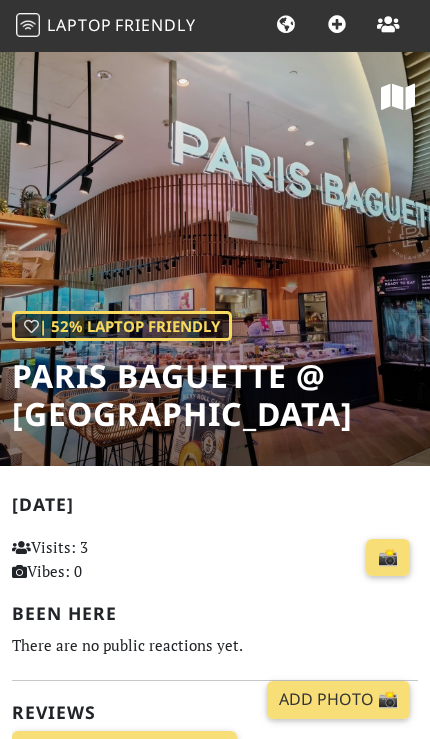 click on "Friendly" at bounding box center [155, 25] 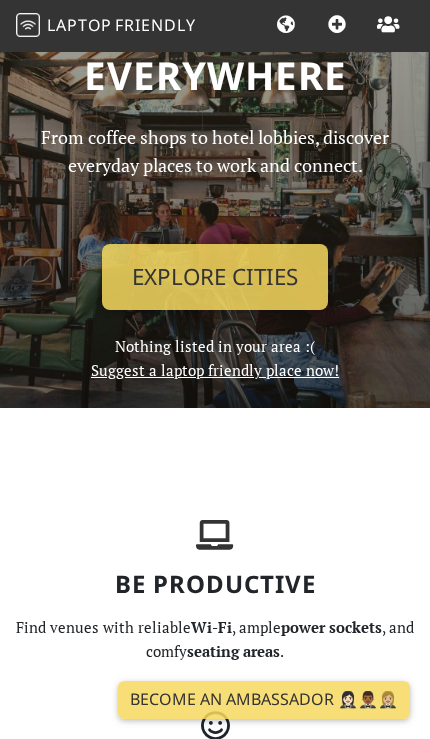 scroll, scrollTop: 68, scrollLeft: 0, axis: vertical 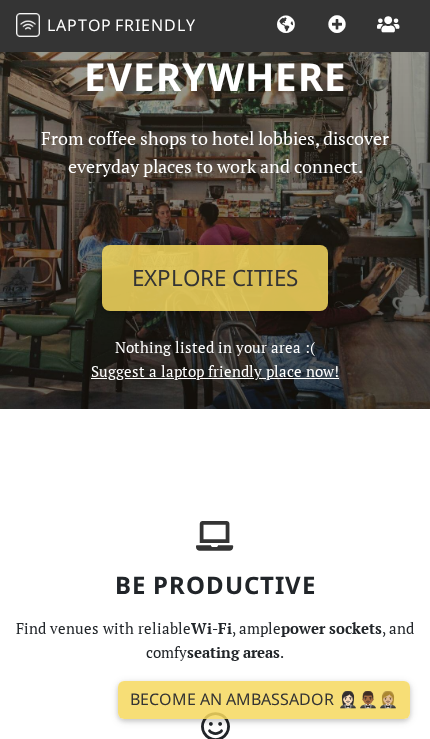 click on "Explore Cities" at bounding box center (215, 278) 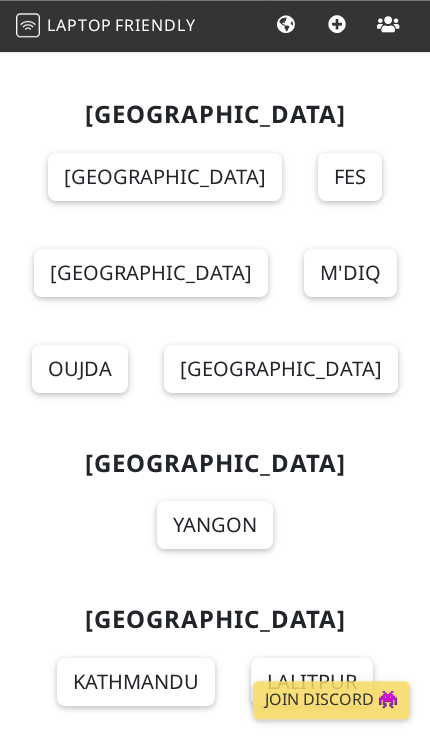scroll, scrollTop: 31469, scrollLeft: 0, axis: vertical 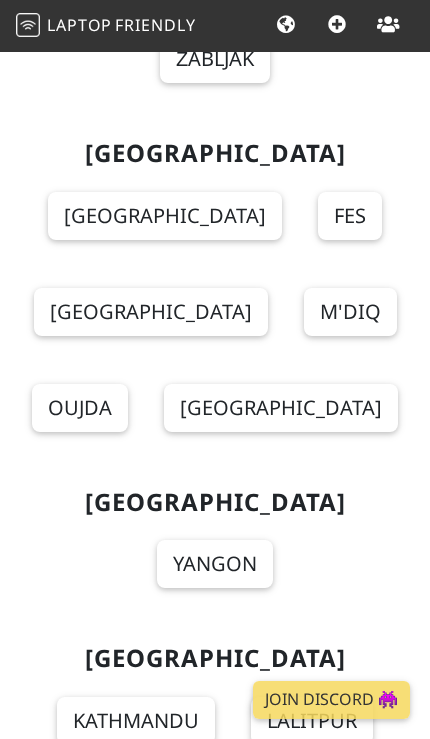 click on "Singapore" at bounding box center [215, 11668] 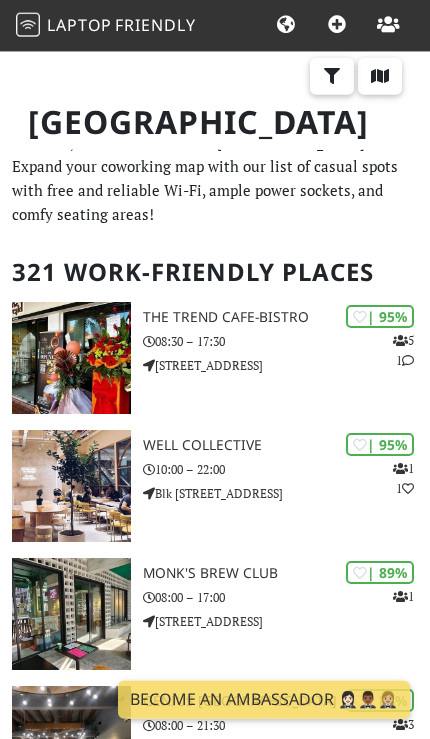 scroll, scrollTop: 1, scrollLeft: 0, axis: vertical 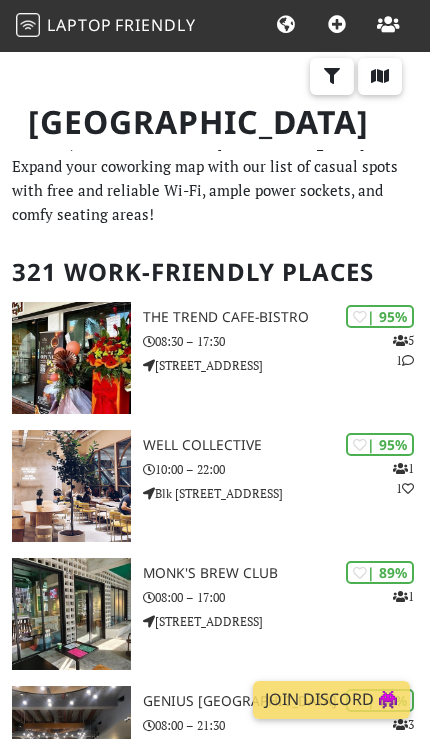 click at bounding box center [380, 77] 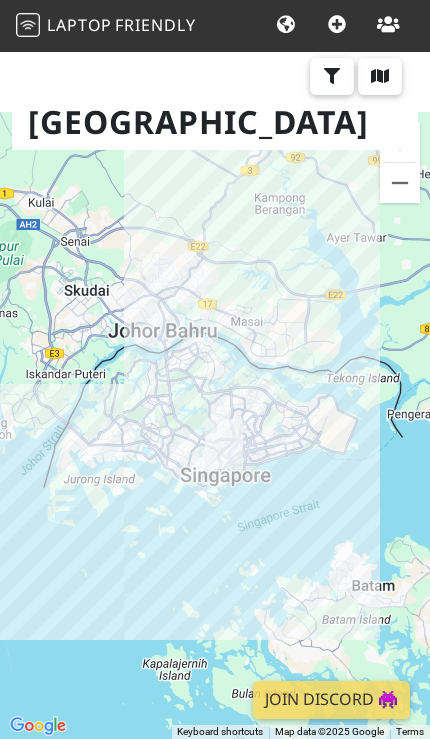 click at bounding box center [380, 77] 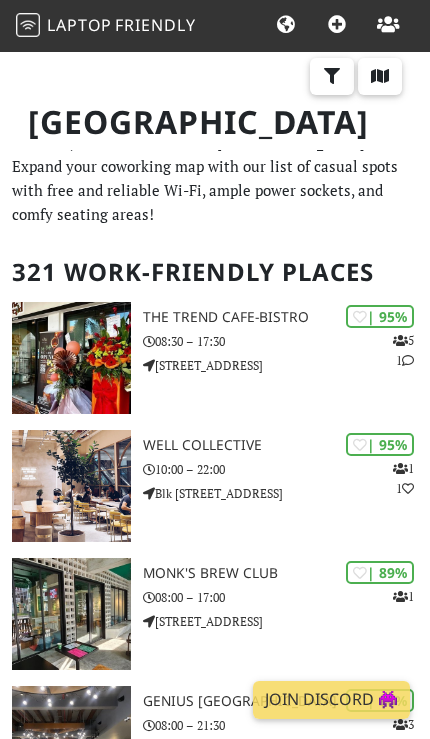 click at bounding box center (332, 77) 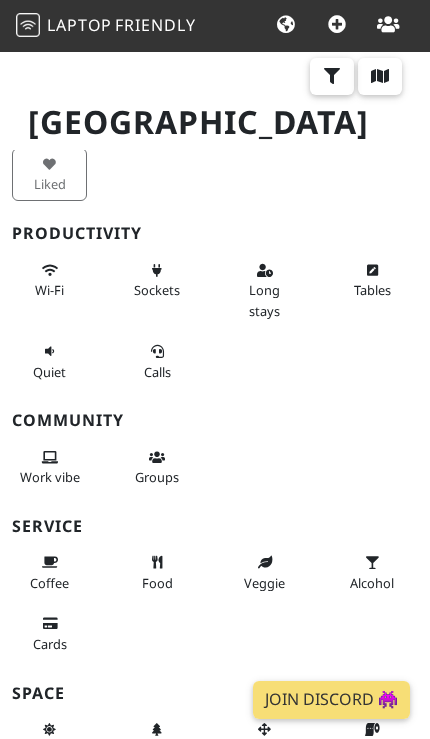 click on "Sockets" at bounding box center (157, 280) 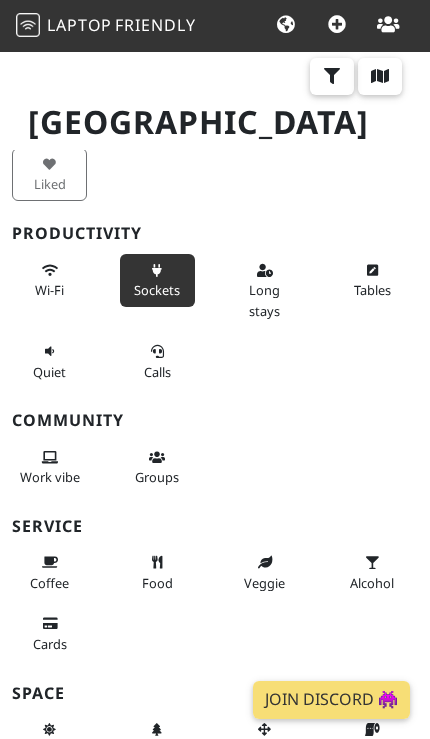 click on "Work vibe" at bounding box center [50, 477] 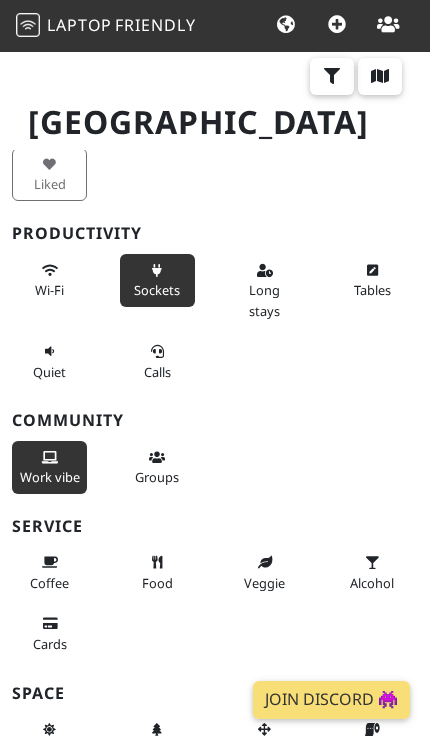 click on "Work vibe" at bounding box center (50, 477) 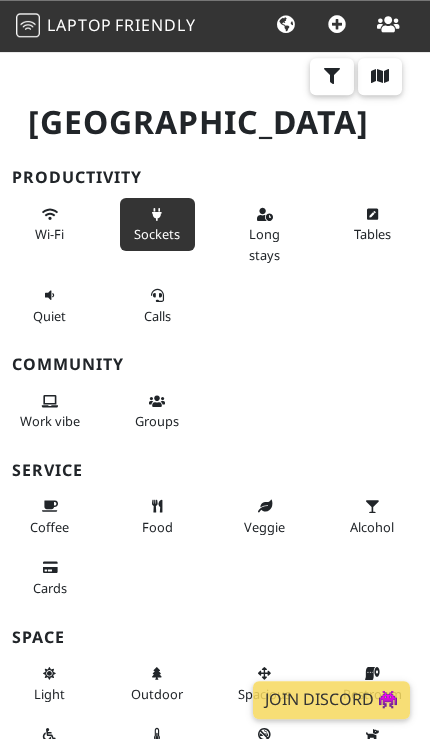 scroll, scrollTop: 0, scrollLeft: 0, axis: both 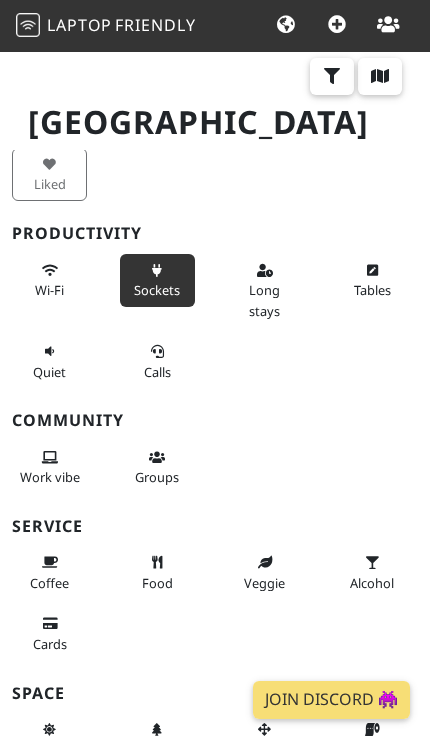 click on "Long stays" at bounding box center [264, 300] 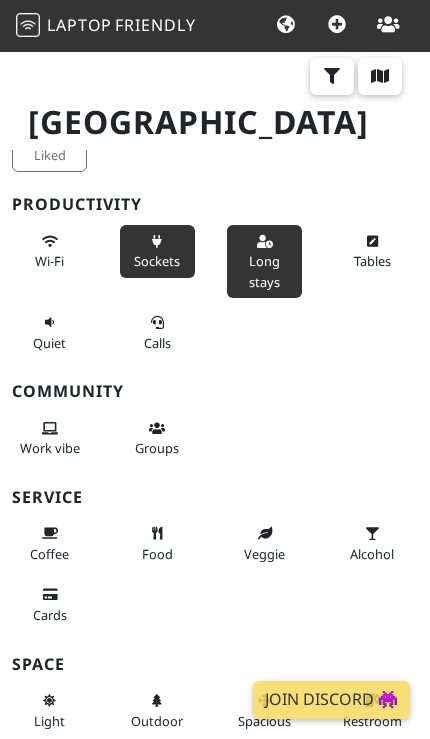 scroll, scrollTop: 0, scrollLeft: 0, axis: both 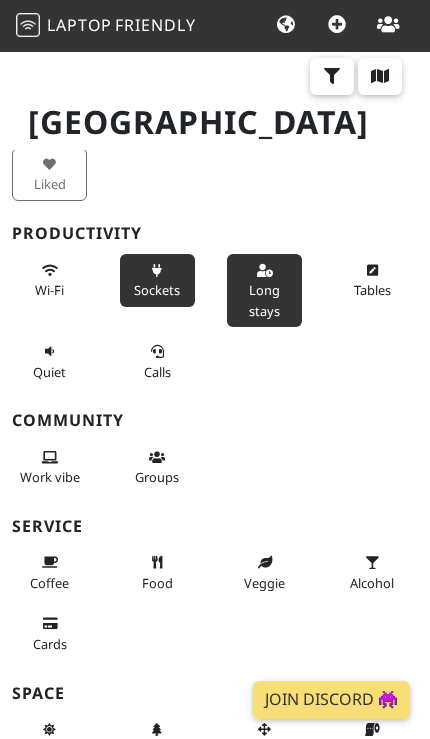 click on "Wi-Fi" at bounding box center (49, 290) 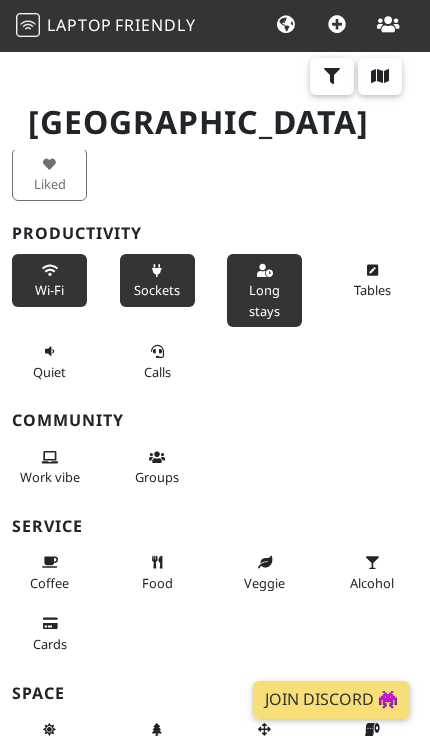 click at bounding box center [50, 271] 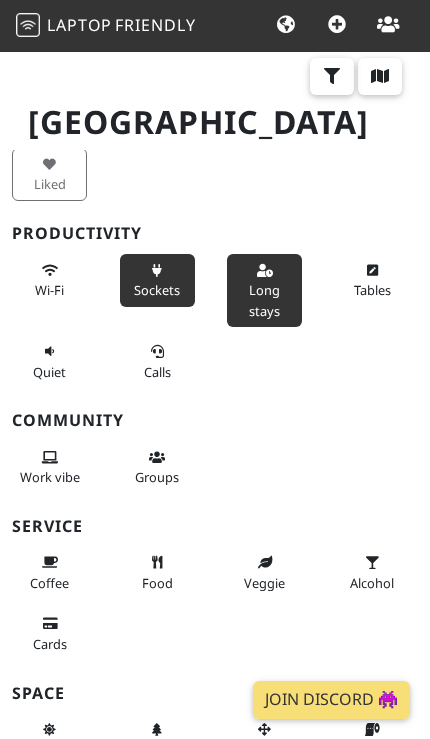 click on "Wi-Fi" at bounding box center (49, 290) 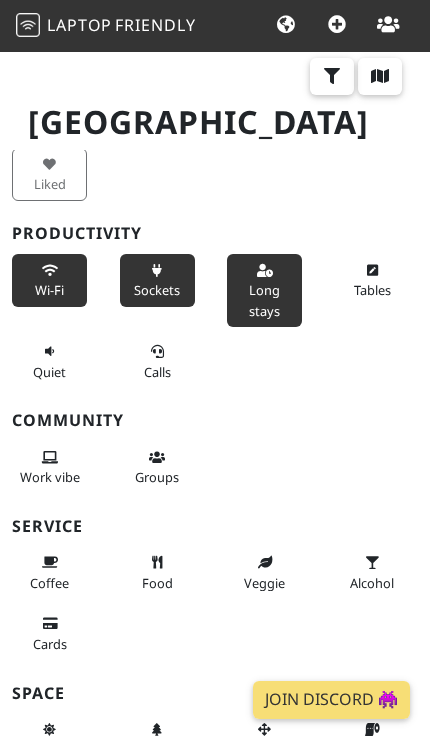 click on "Wi-Fi" at bounding box center [49, 280] 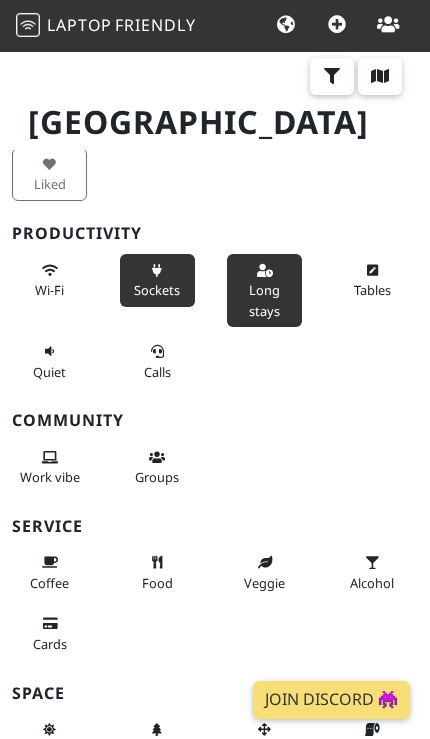 click on "Work vibe
Groups" at bounding box center [215, 467] 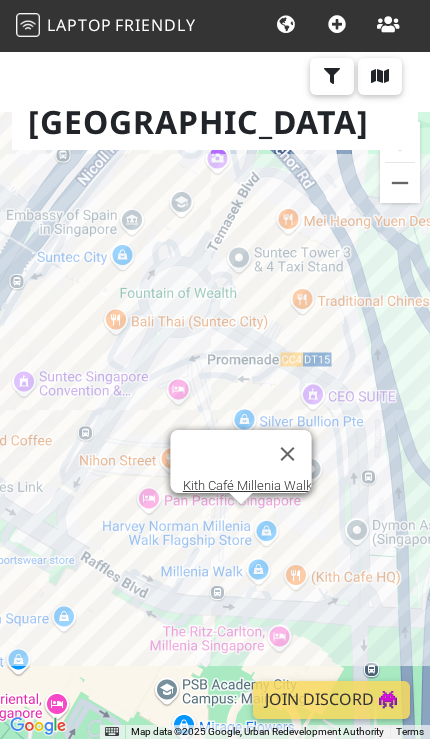 click at bounding box center [288, 454] 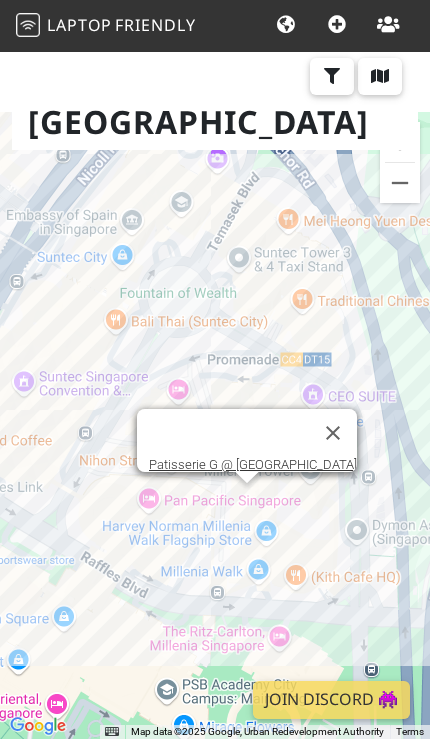 click at bounding box center [333, 433] 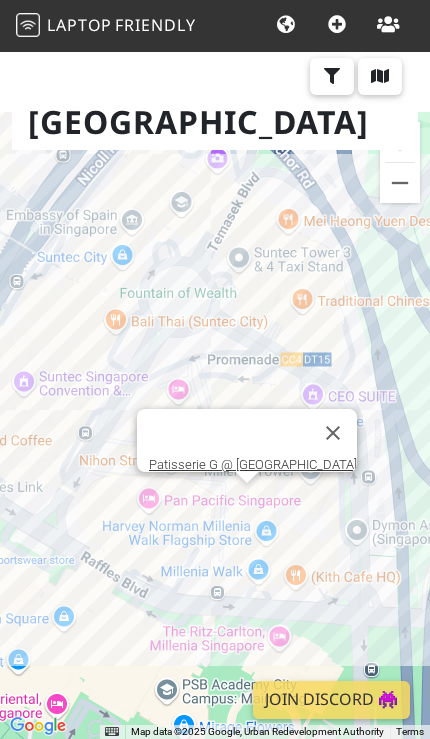 click at bounding box center [333, 433] 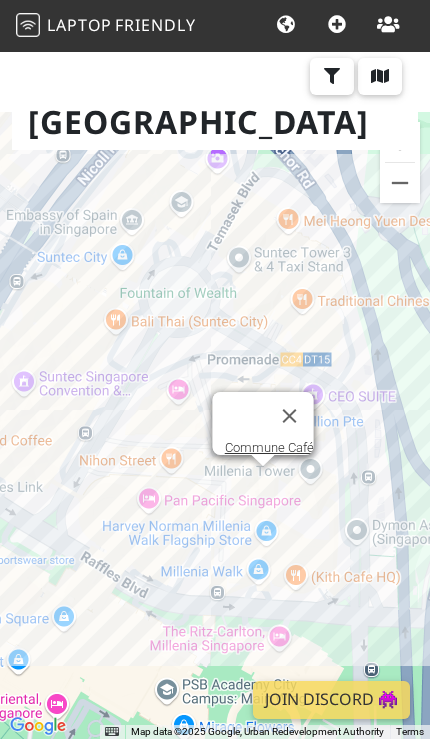 click at bounding box center [290, 416] 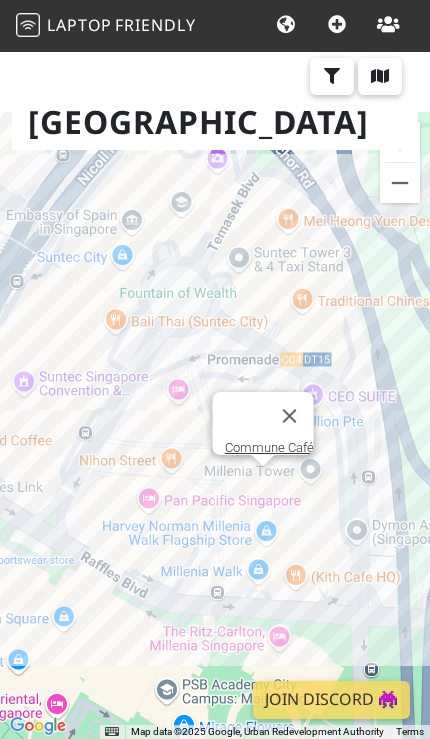 click at bounding box center (290, 416) 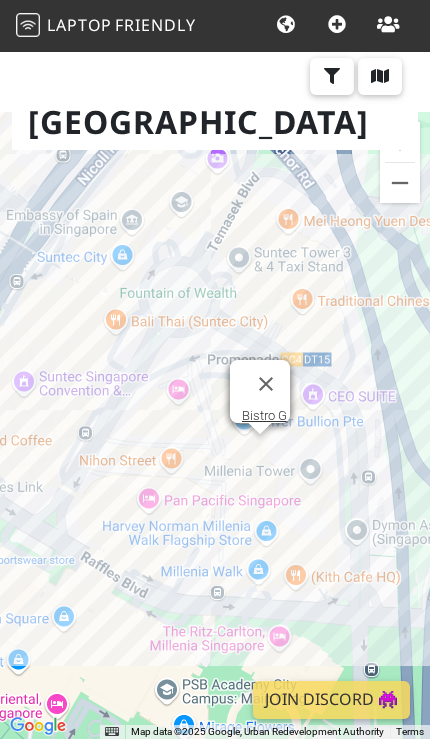 click at bounding box center [266, 384] 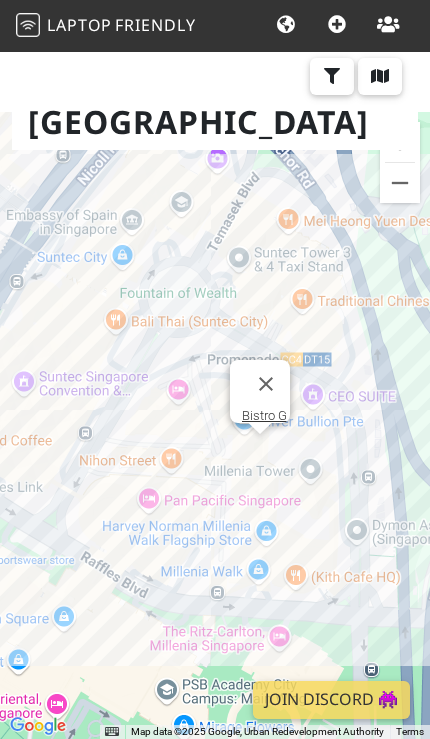 click at bounding box center (266, 384) 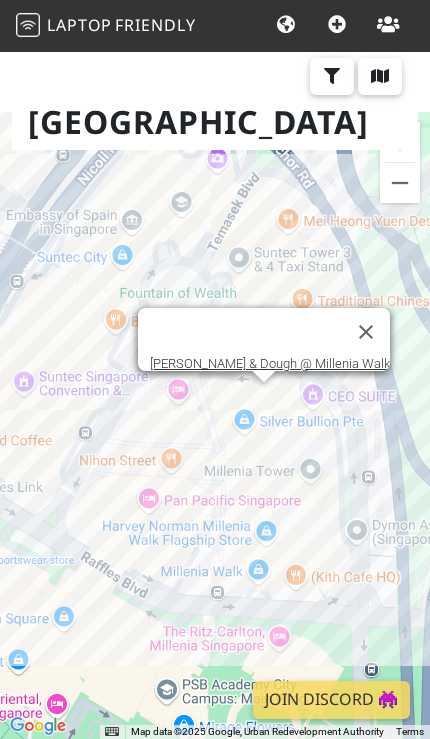 click at bounding box center [366, 332] 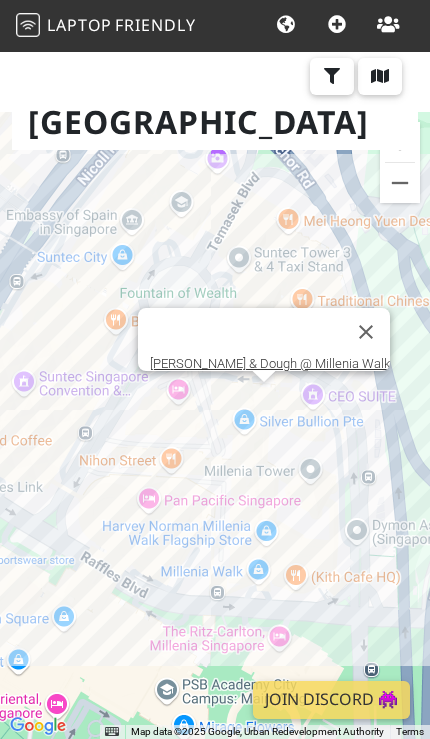 click at bounding box center (366, 332) 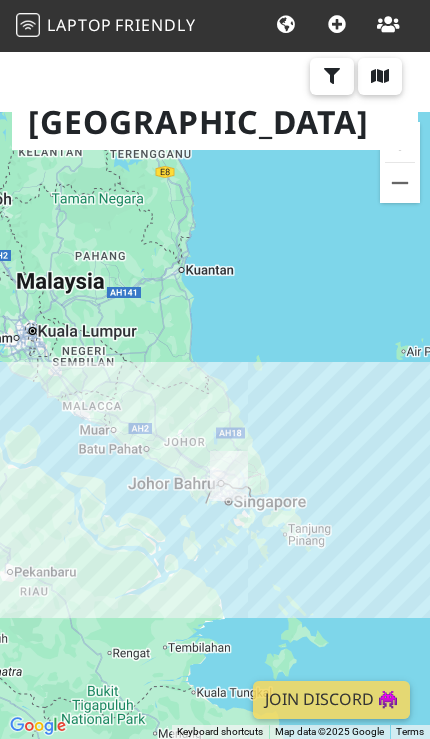 click at bounding box center (380, 76) 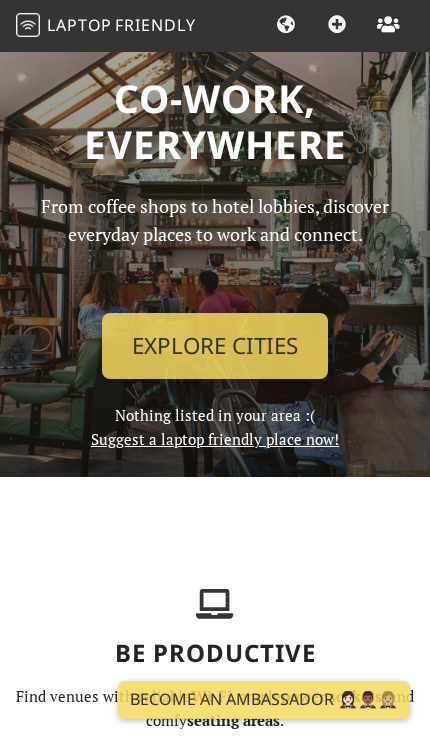 scroll, scrollTop: 68, scrollLeft: 0, axis: vertical 